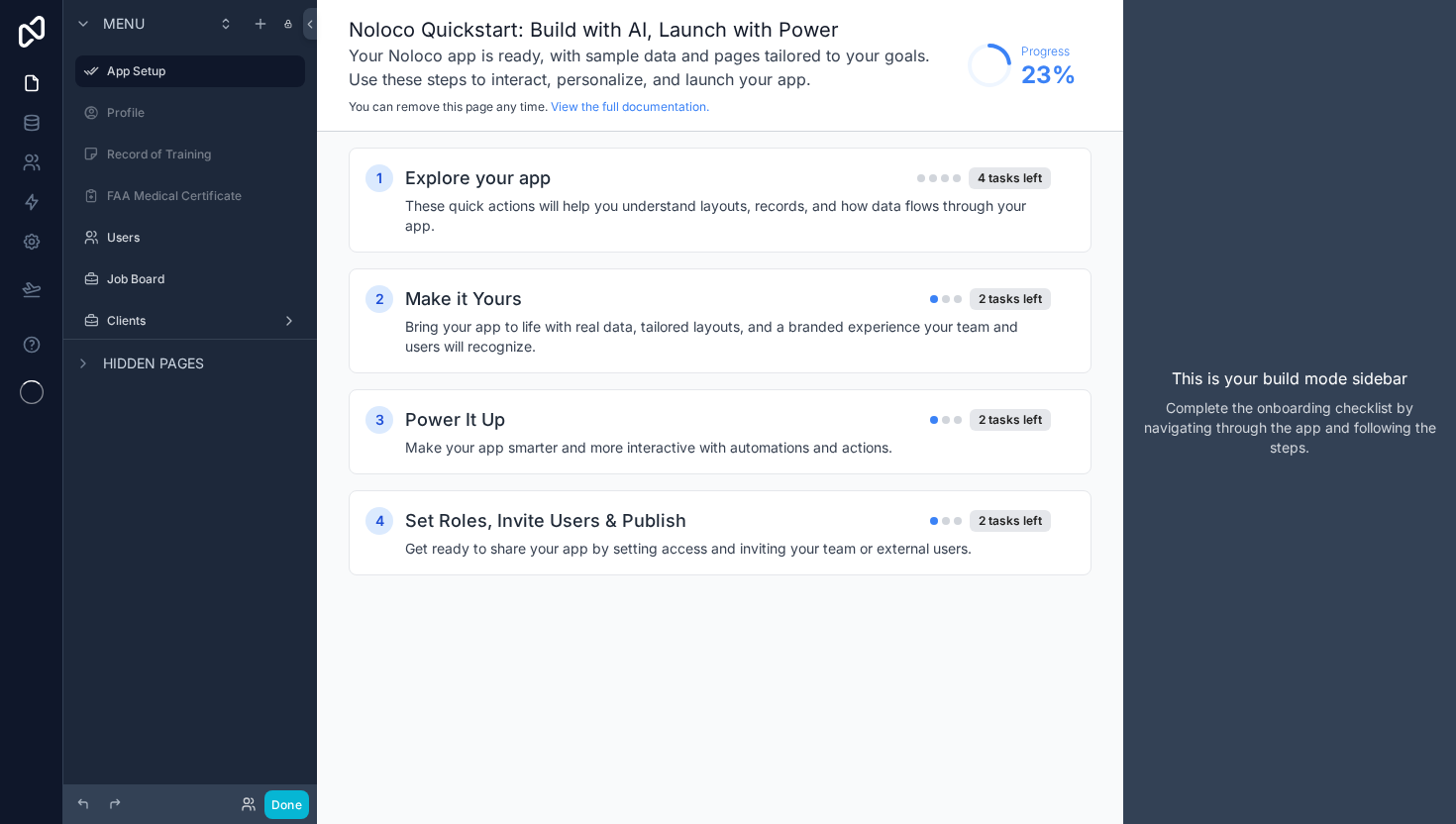 scroll, scrollTop: 0, scrollLeft: 0, axis: both 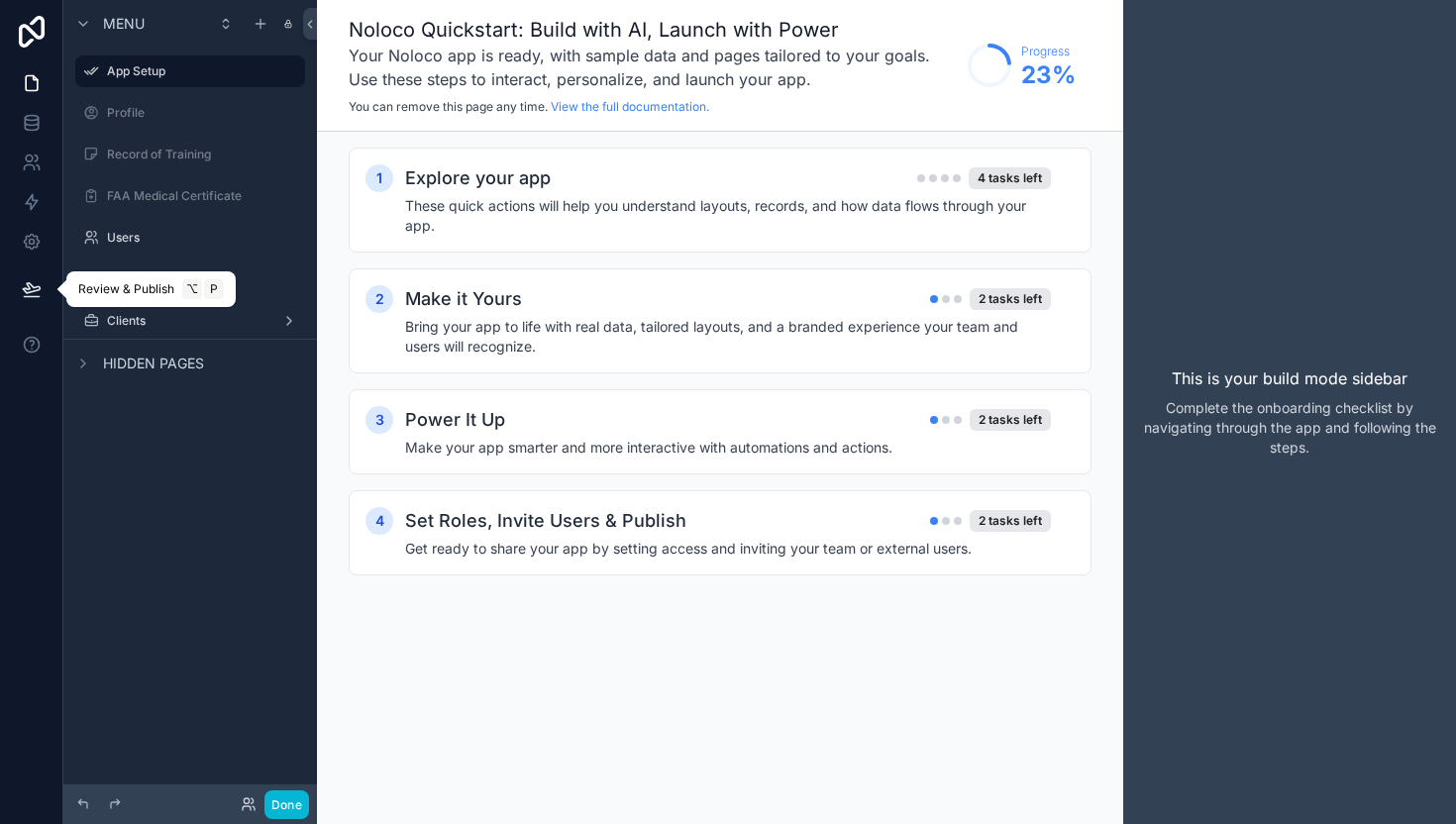 click 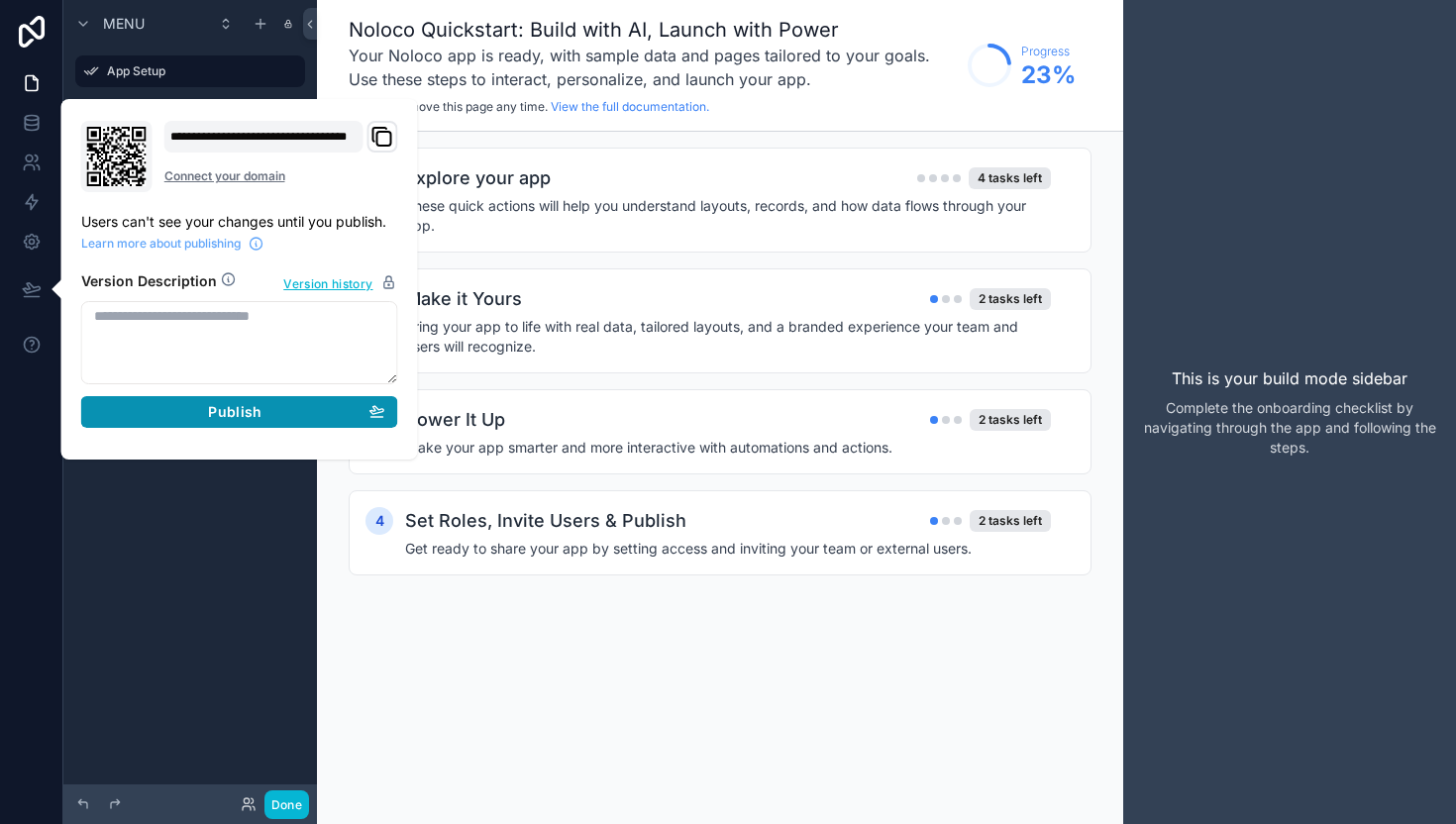 click on "Publish" at bounding box center [240, 412] 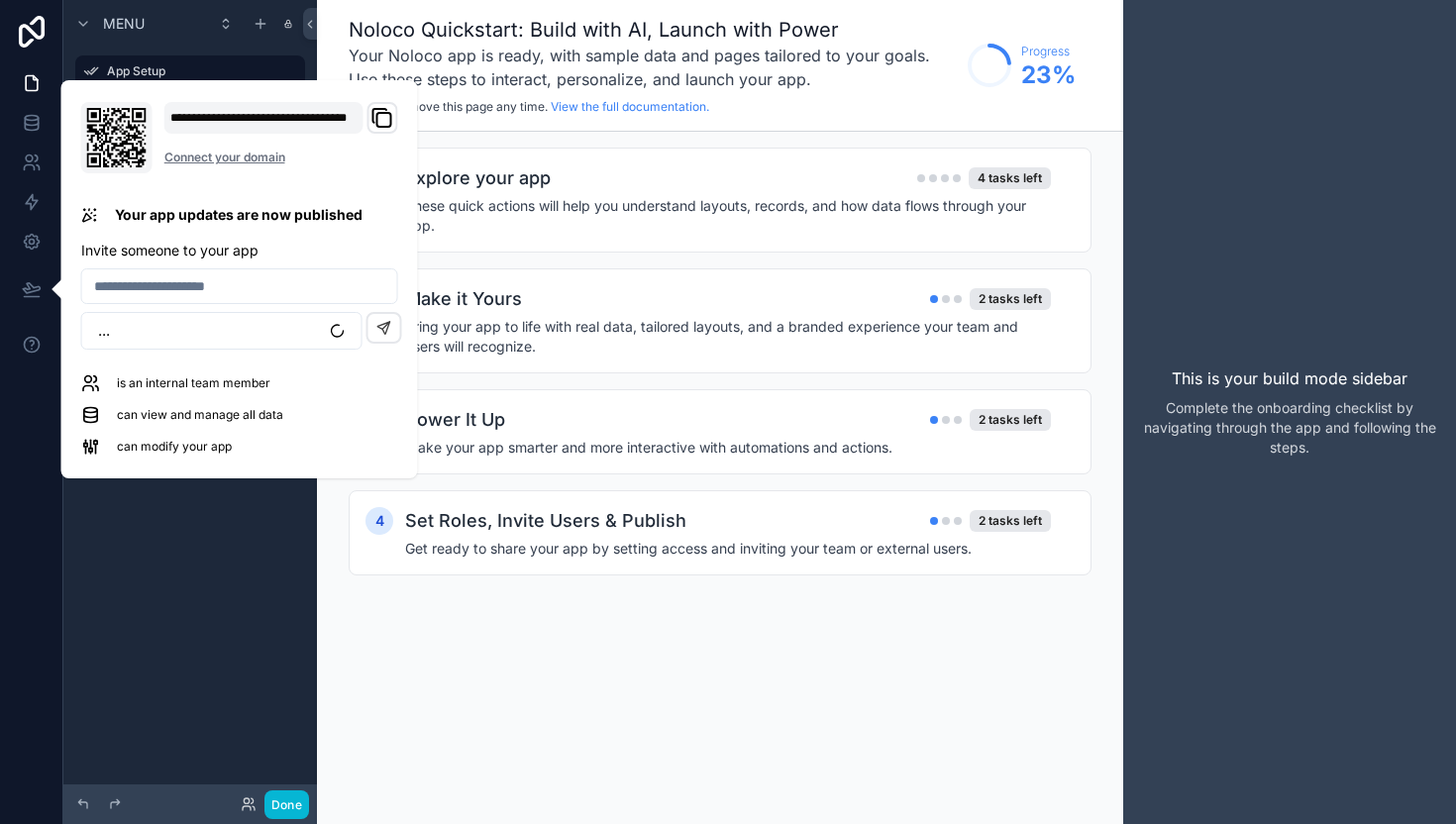 click on "**********" at bounding box center (281, 138) 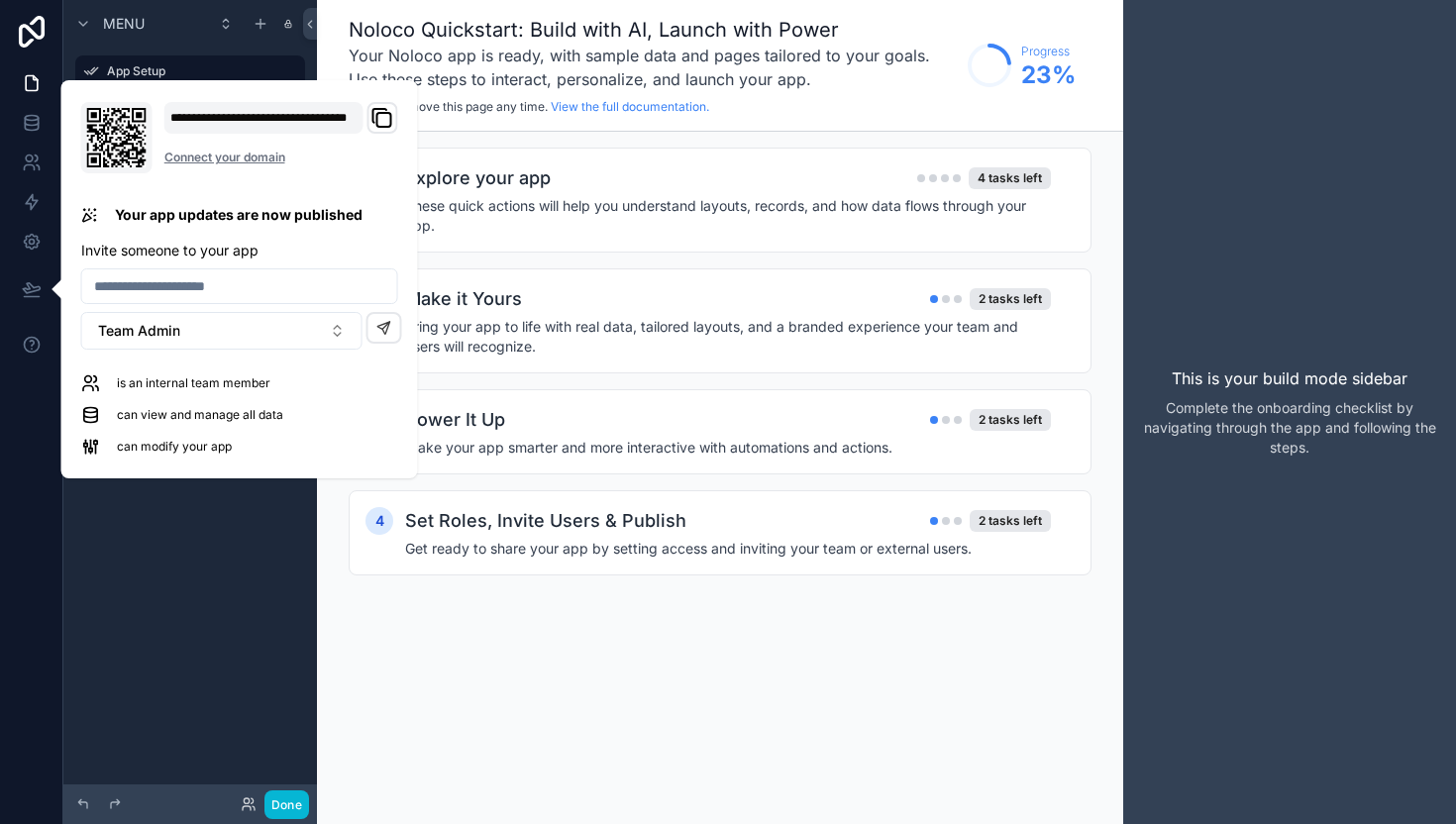 click 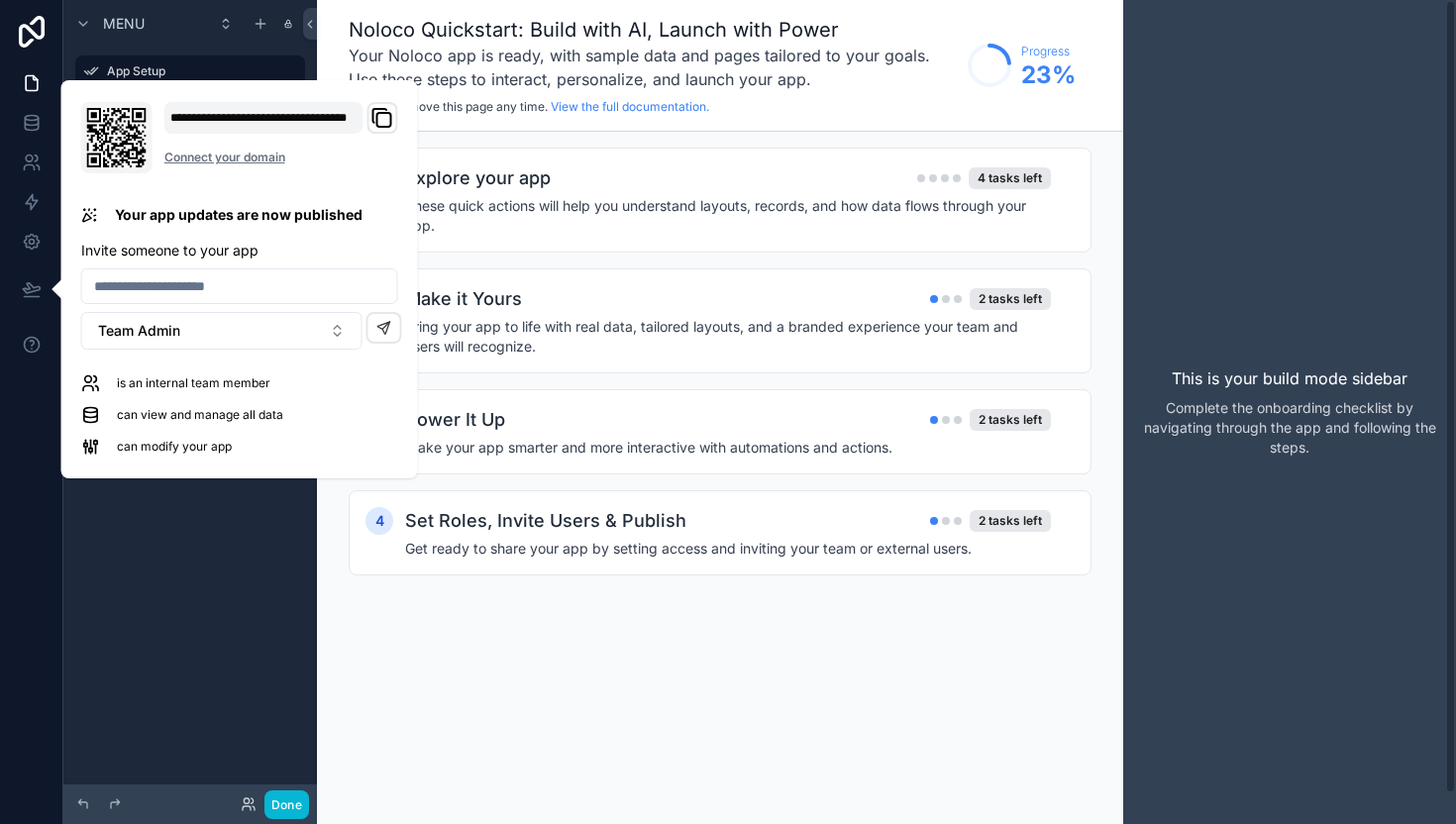click on "This is your build mode sidebar Complete the onboarding checklist by navigating through the app and following the steps." at bounding box center (1290, 412) 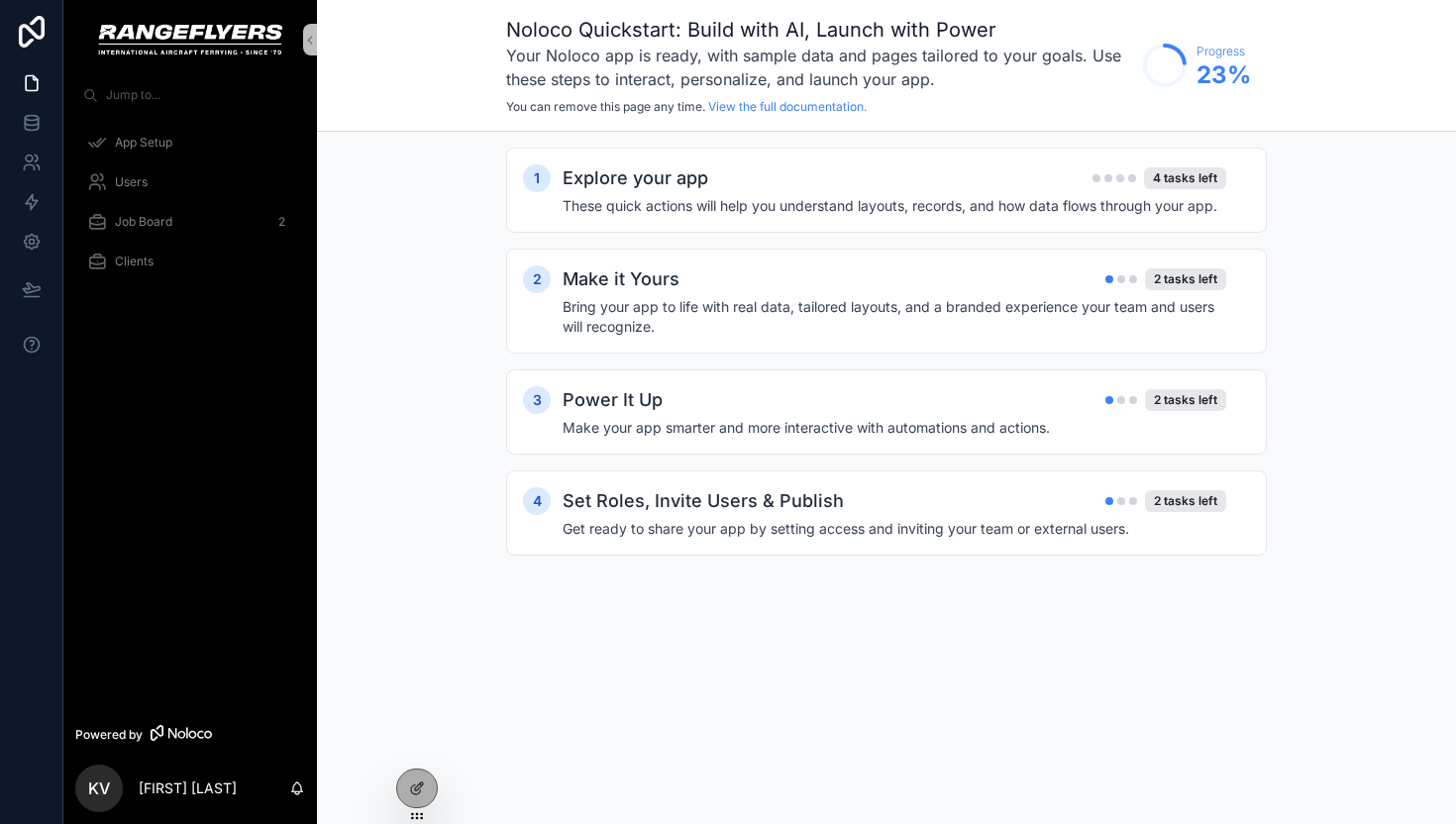 click on "App Setup Users Job Board 2 Clients" at bounding box center [190, 208] 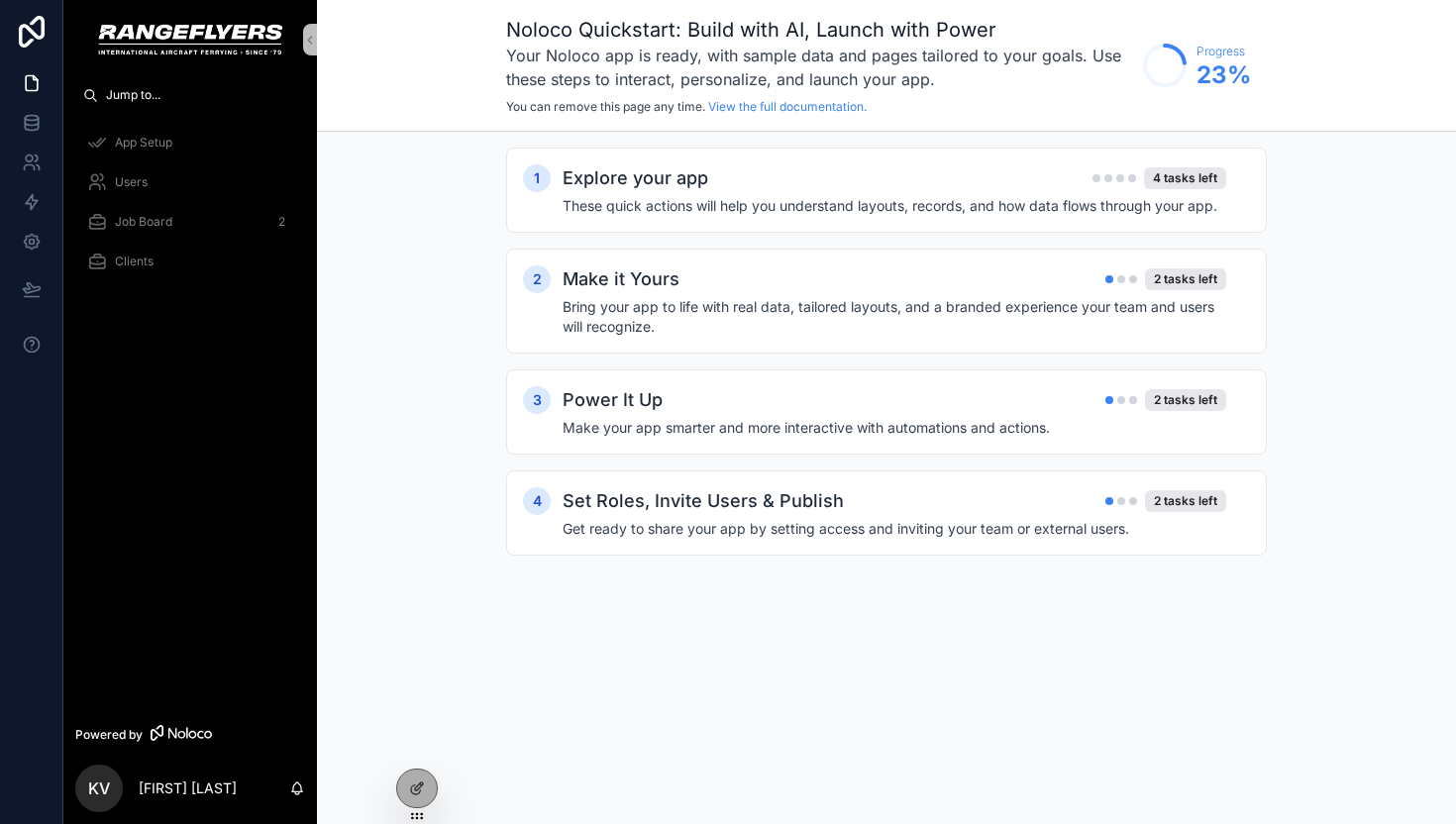 click on "Jump to..." at bounding box center [176, 95] 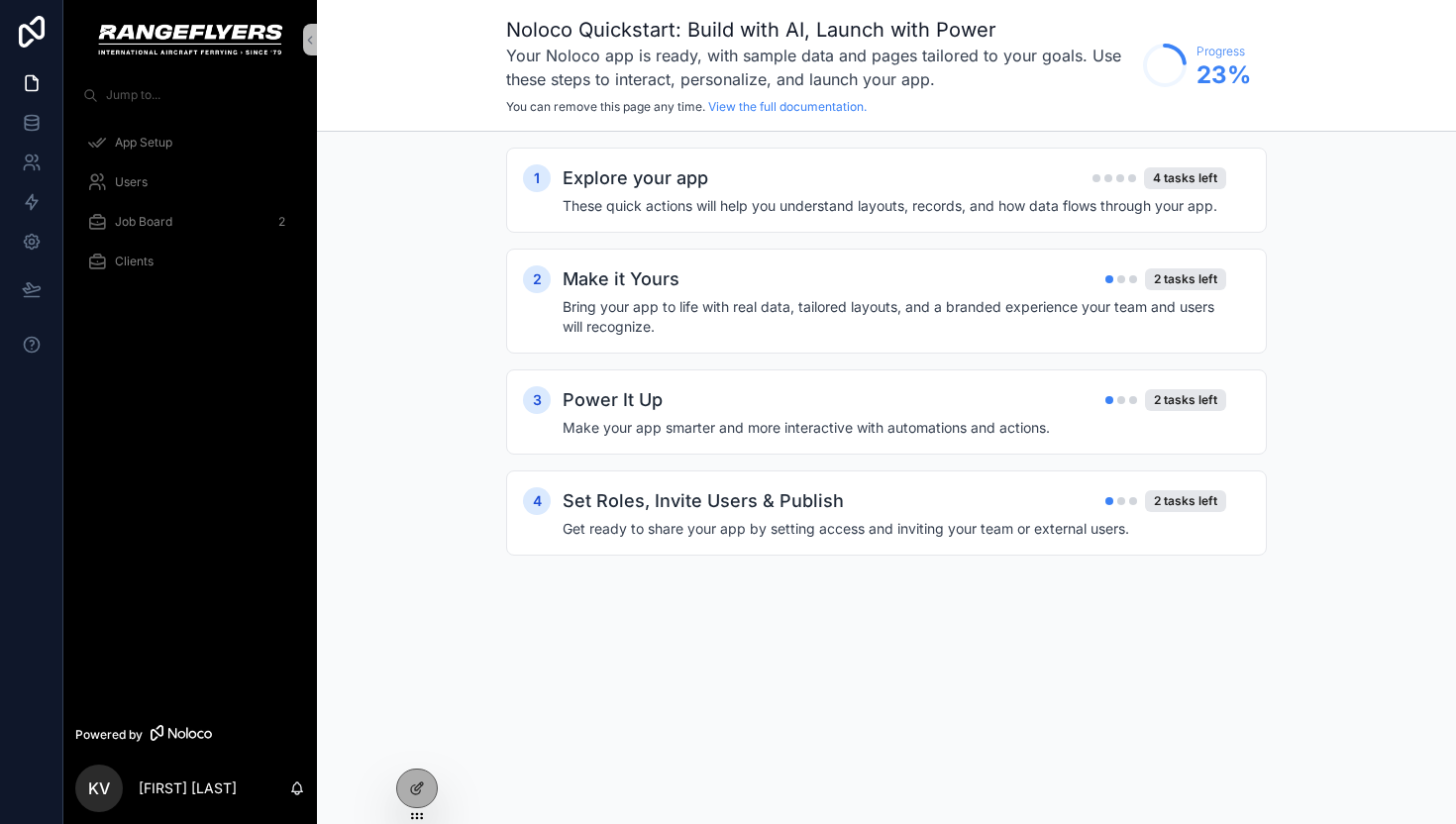 click on "Users Users Create a User Job Board Clients Clients Create a Clients Open Page" at bounding box center [728, 412] 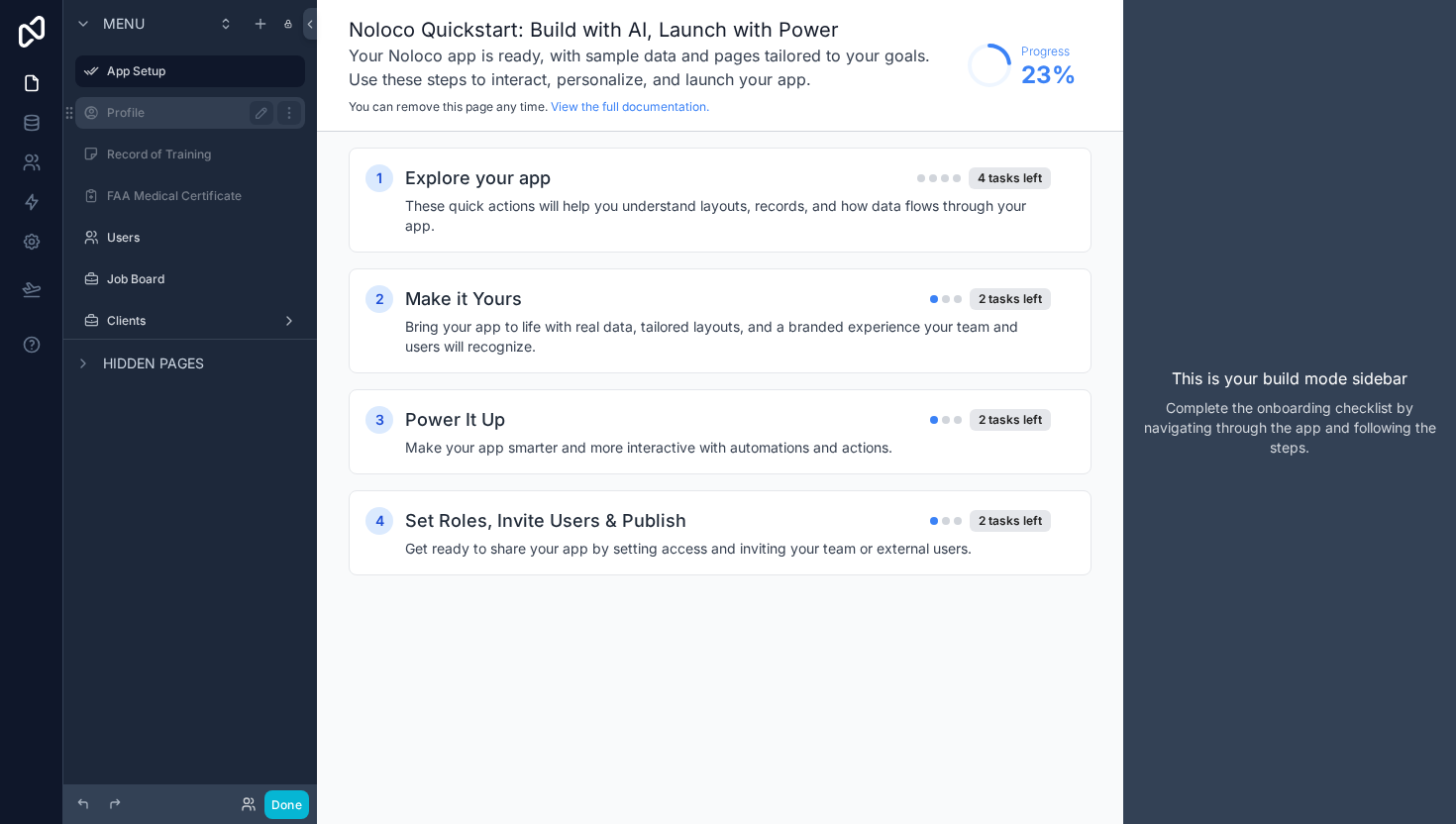 click on "Profile" at bounding box center (186, 113) 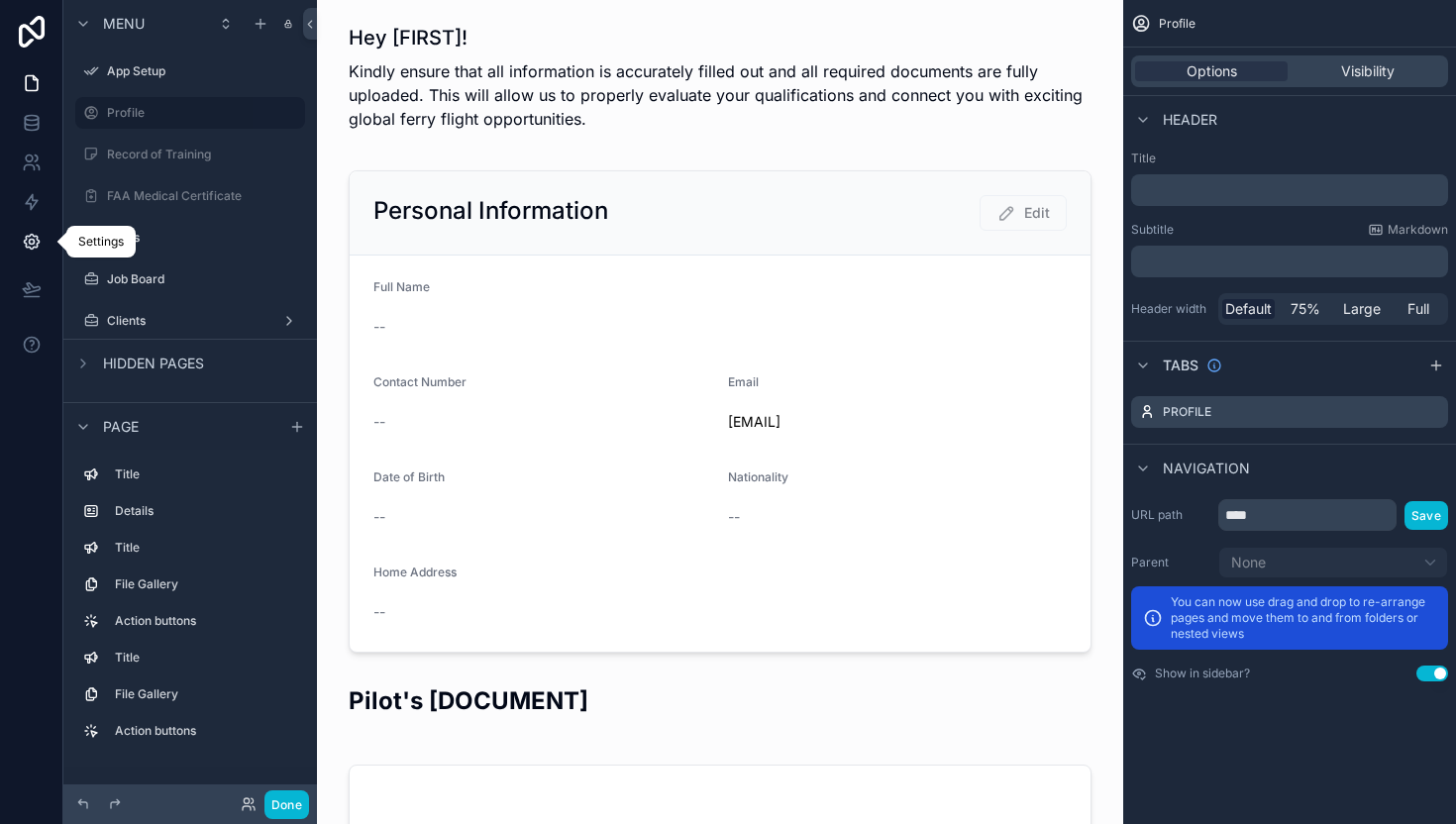 click 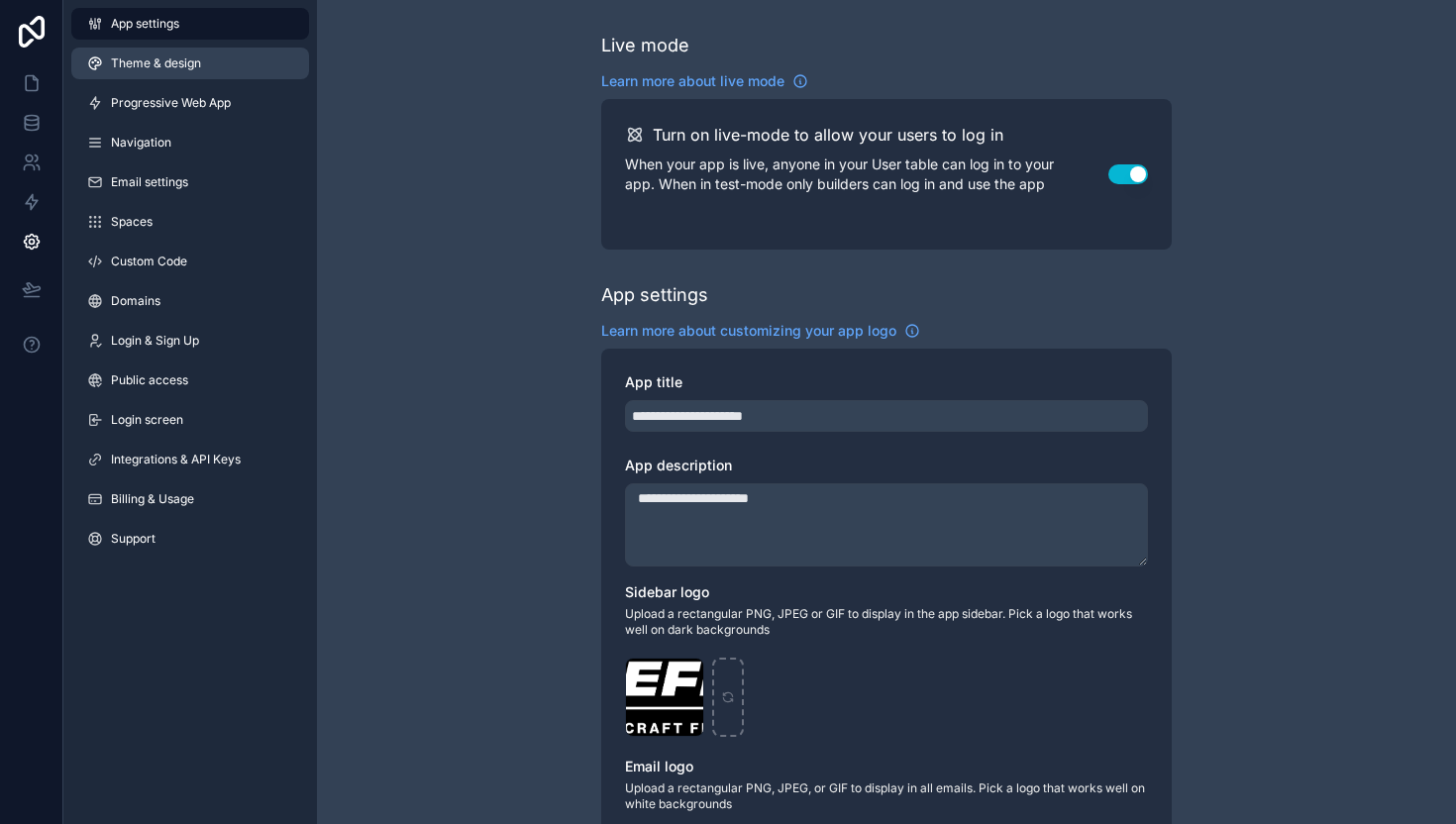 click on "Theme & design" at bounding box center [190, 63] 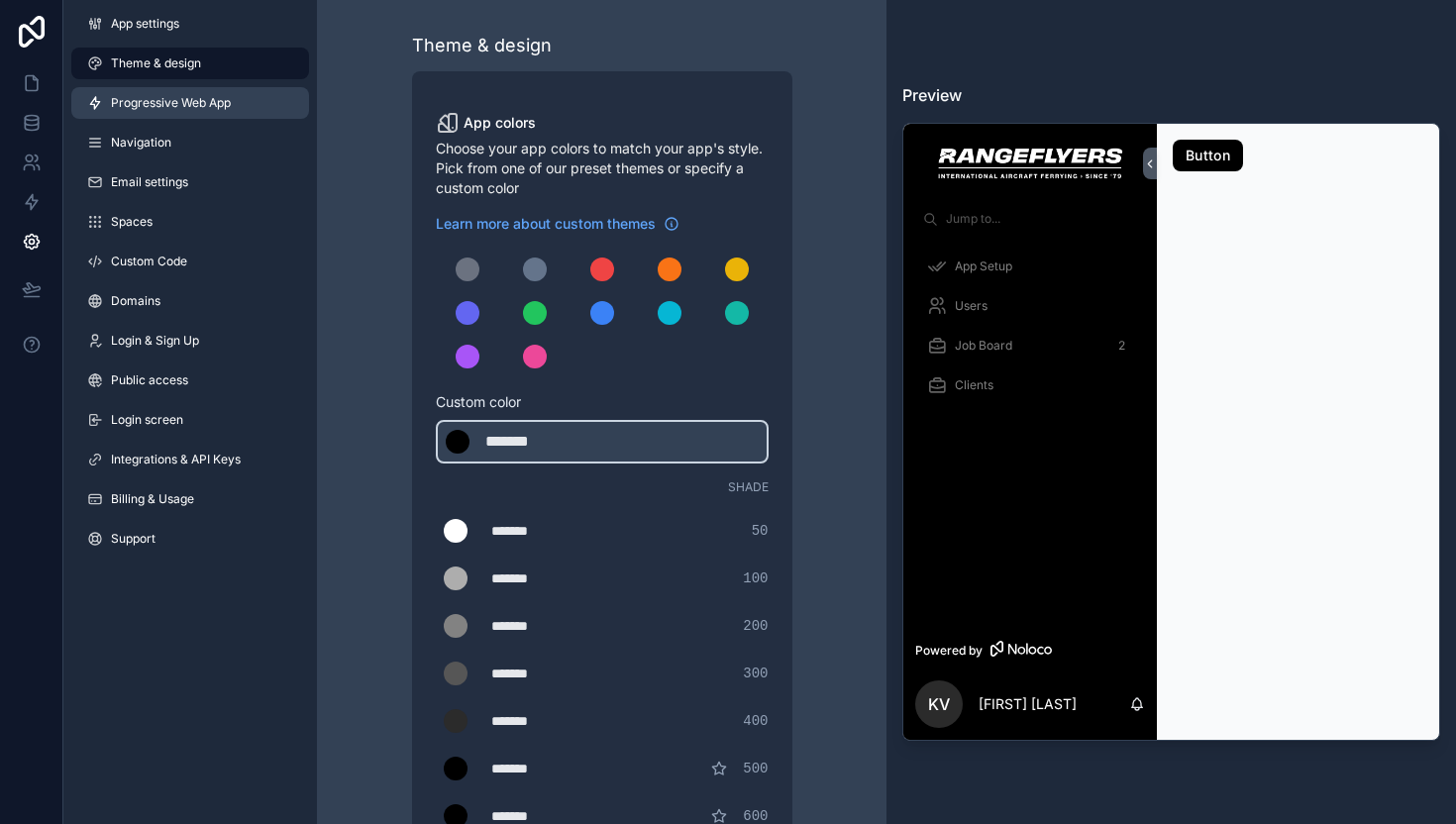 click on "Progressive Web App" at bounding box center (170, 103) 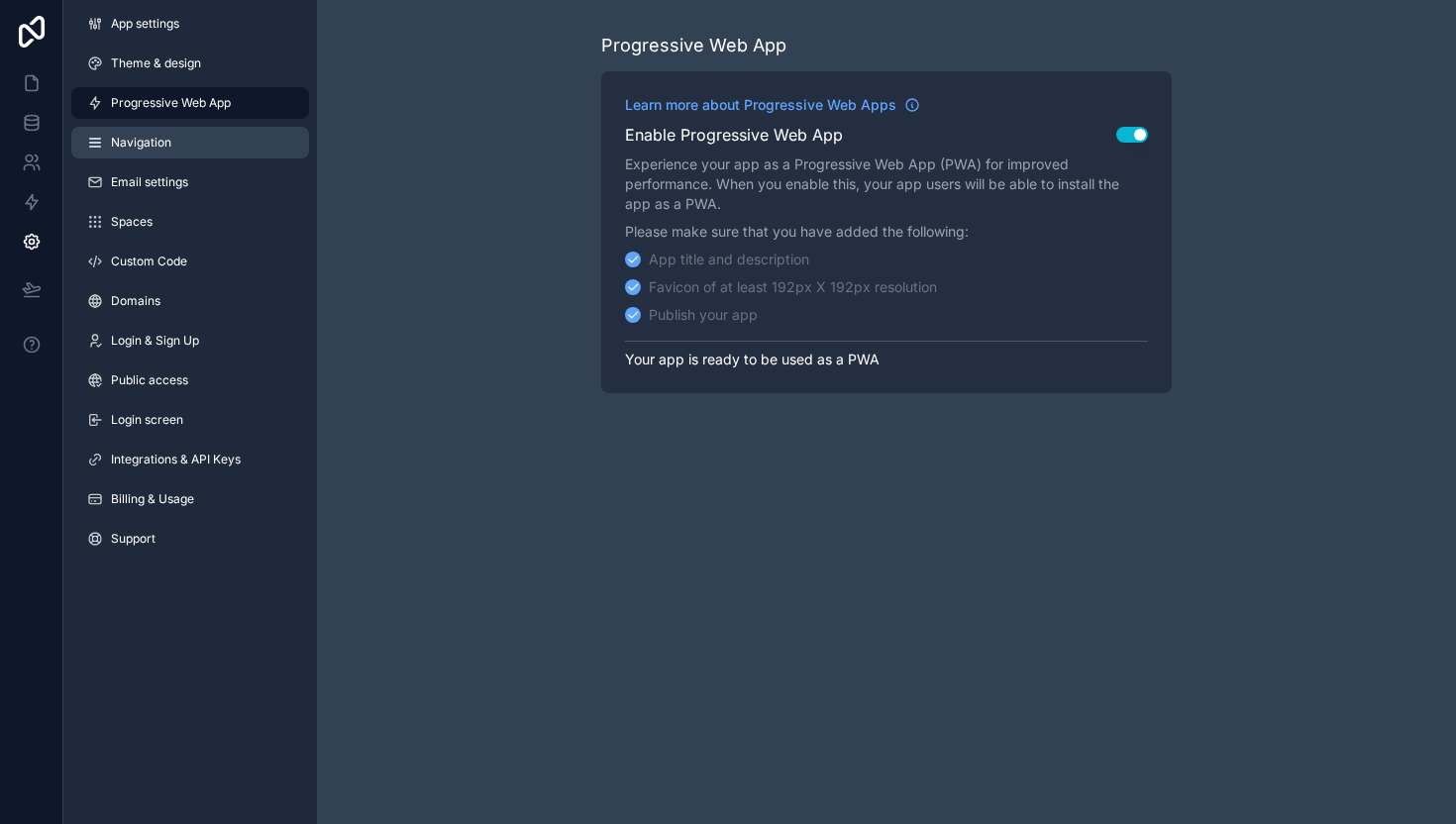 click on "Navigation" at bounding box center (190, 143) 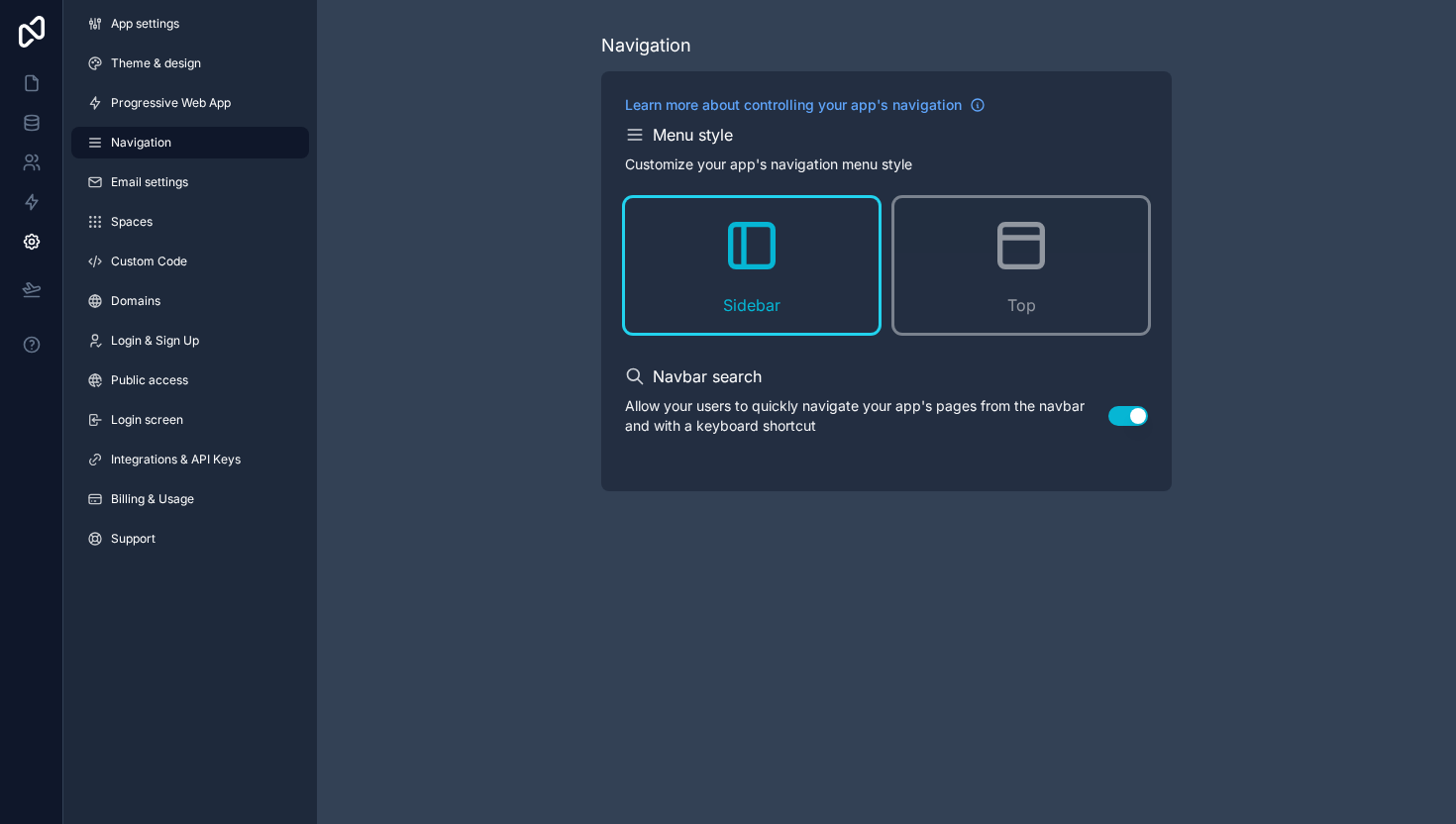 click on "Use setting" at bounding box center [1128, 416] 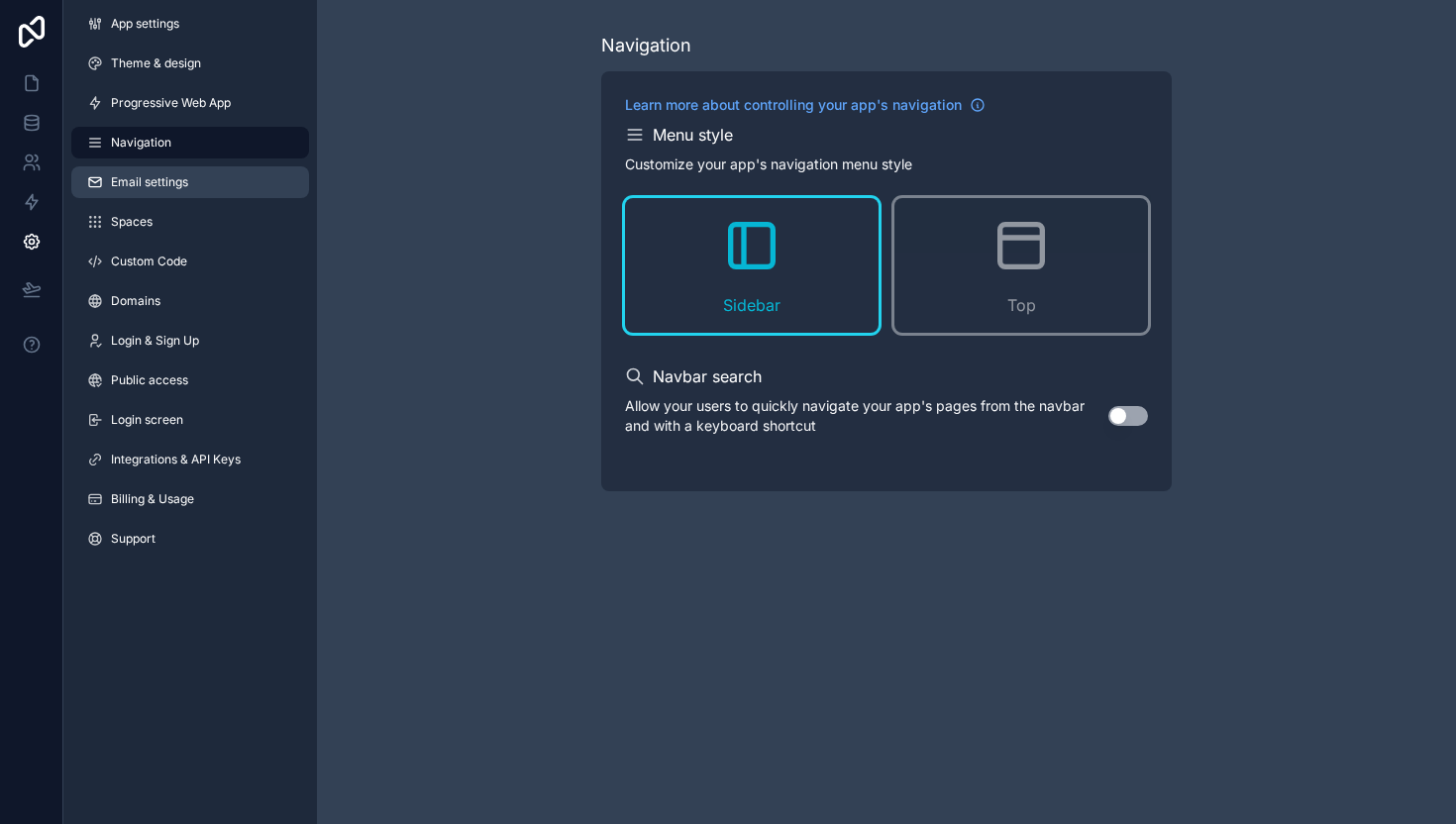 click on "Email settings" at bounding box center (150, 182) 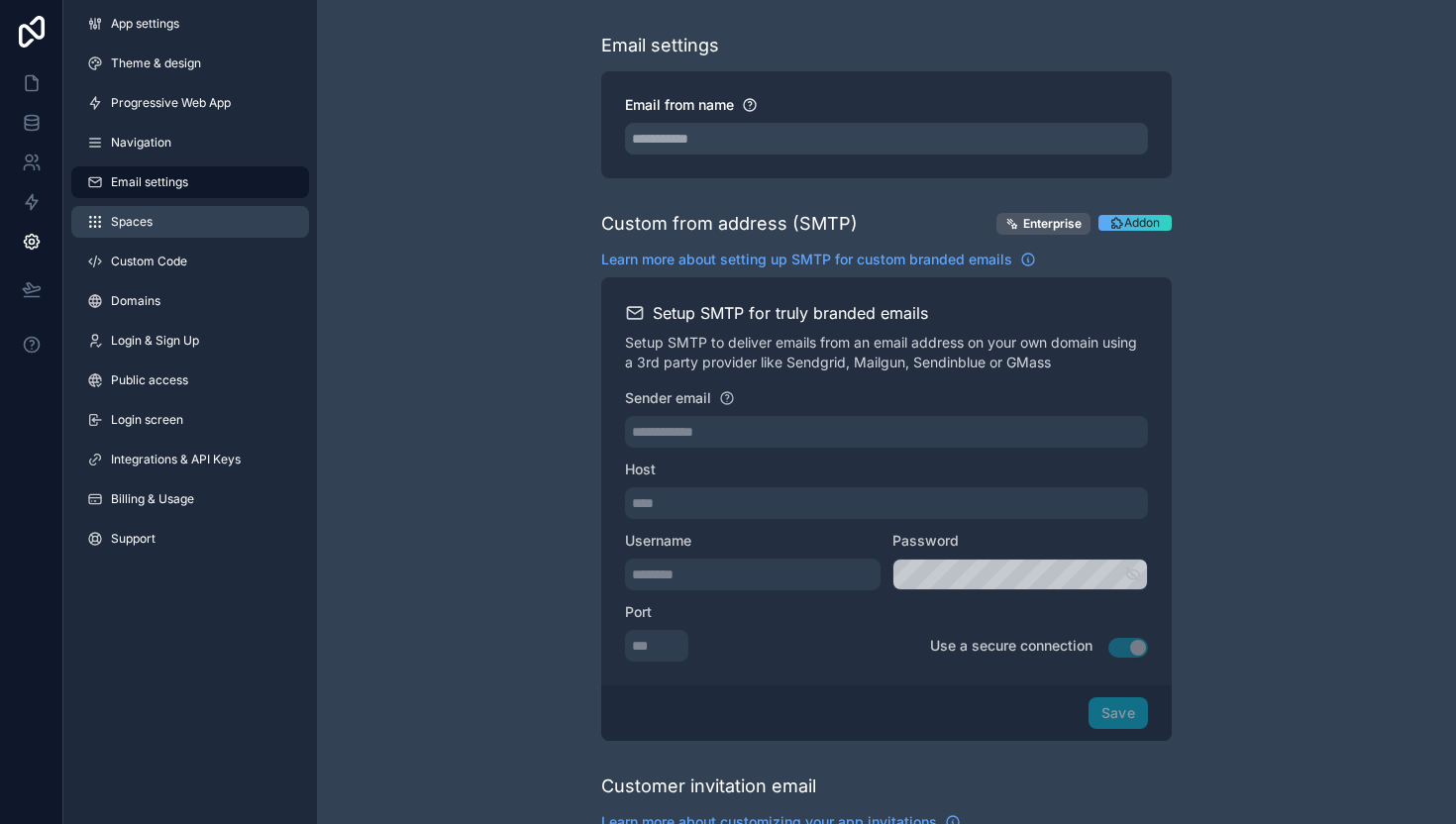 click on "Spaces" at bounding box center (190, 222) 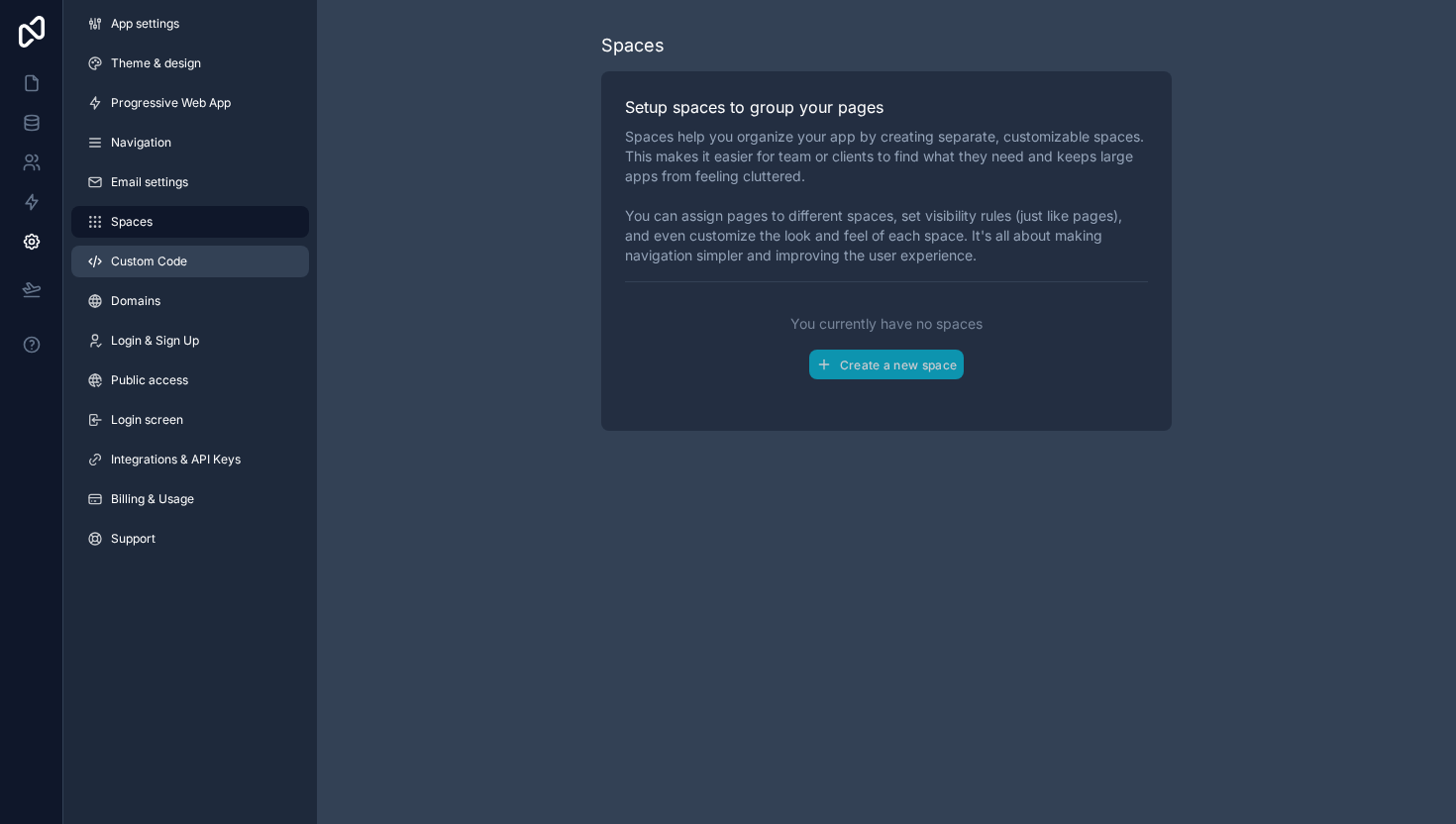click on "Custom Code" at bounding box center [149, 261] 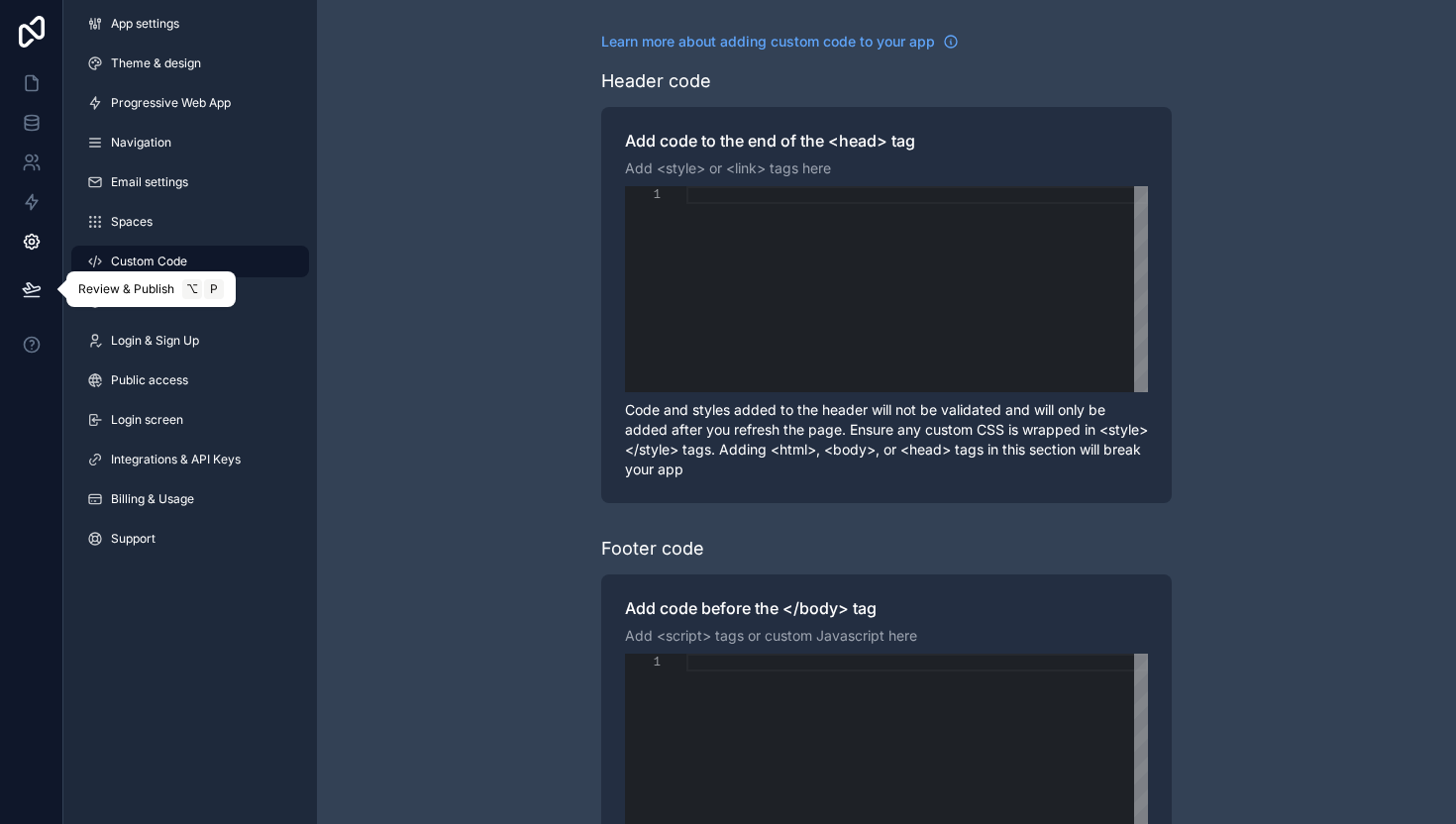 click 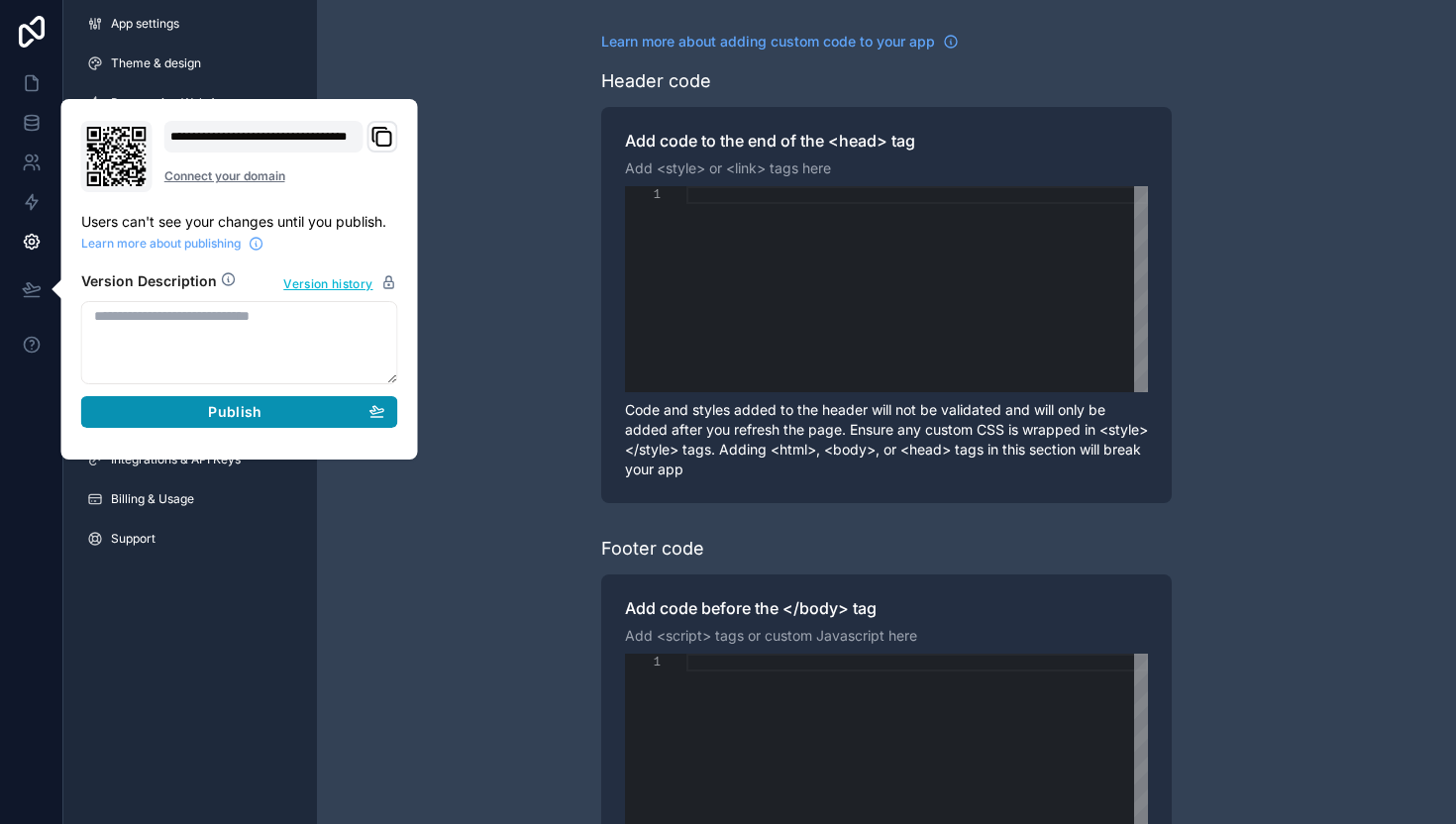 click on "Publish" at bounding box center [240, 412] 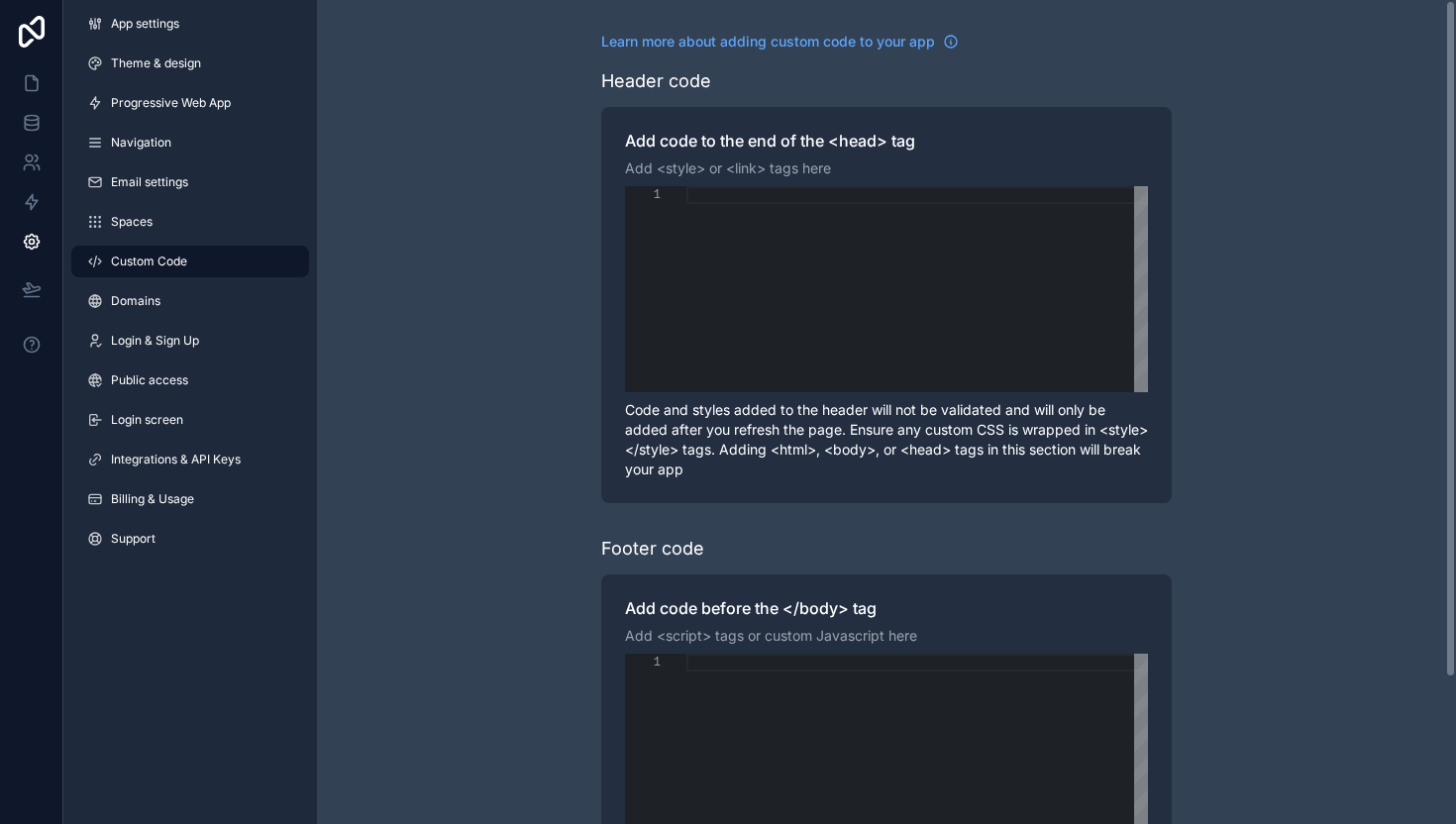 click on "Learn more about adding custom code to your app Header code Add code to the end of the <head> tag Add <style> or <link> tags here 1 Enter to Rename, ⇧Enter to Preview Pro To use custom code you can upgrade to the Pro plan. Compare our plans and view your usage Code and styles added to the header will not be validated and will only be added after you refresh the page. Ensure any custom CSS is wrapped in <style></style> tags. Adding <html>, <body>, or <head> tags in this section will break your app Footer code Add code before the </body> tag Add <script> tags or custom Javascript here 1 Enter to Rename, ⇧Enter to Preview Pro To use custom code you can upgrade to the Pro plan. Compare our plans and view your usage Code added to the footer will not be validated and will only be added after you refresh the page. Ensure any custom Javascript is wrapped in <script></script> tags. Adding <html>, <body>, or <head> tags in this section will break your webapp" at bounding box center [886, 501] 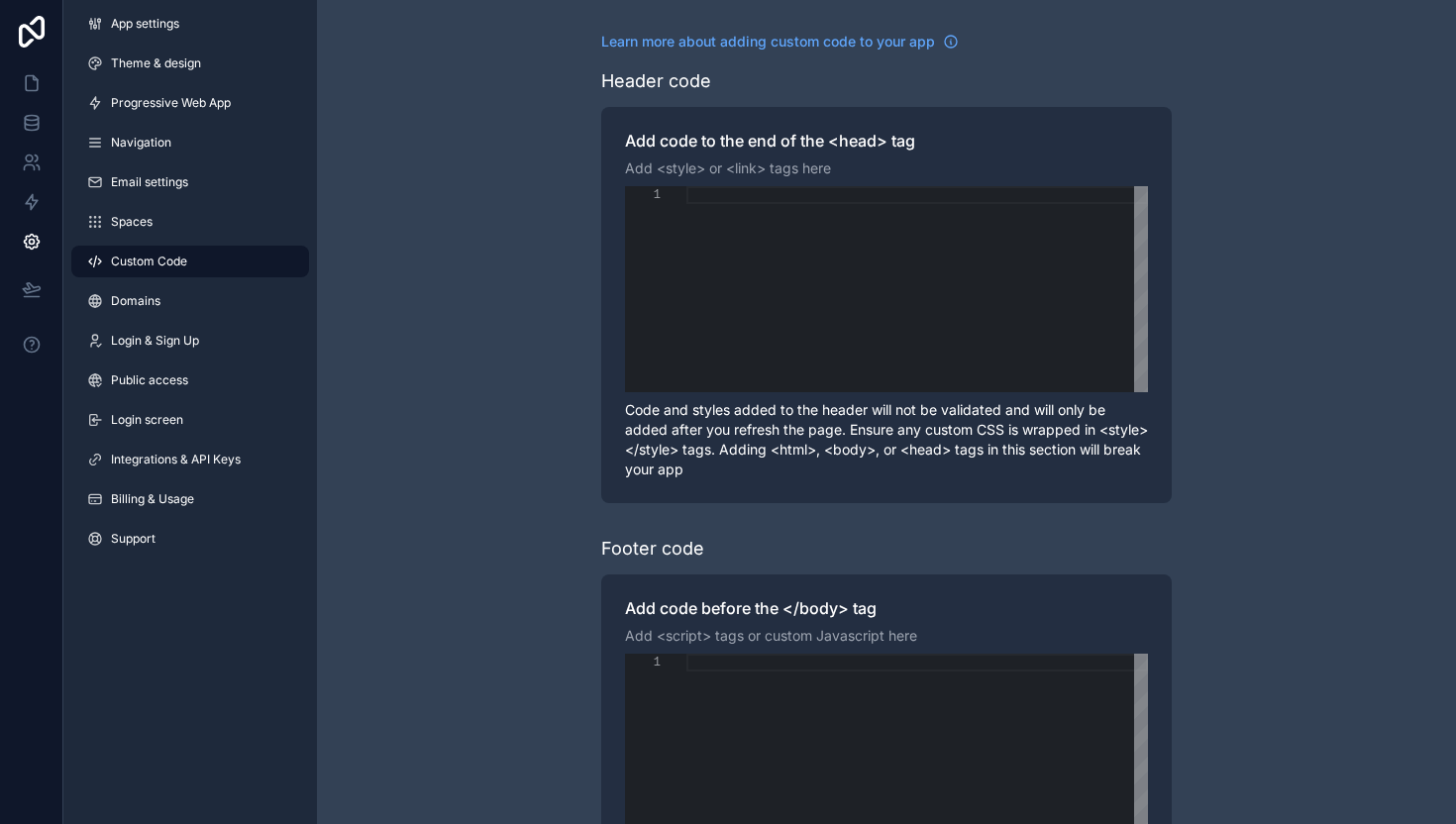 click on "Custom Code" at bounding box center [149, 261] 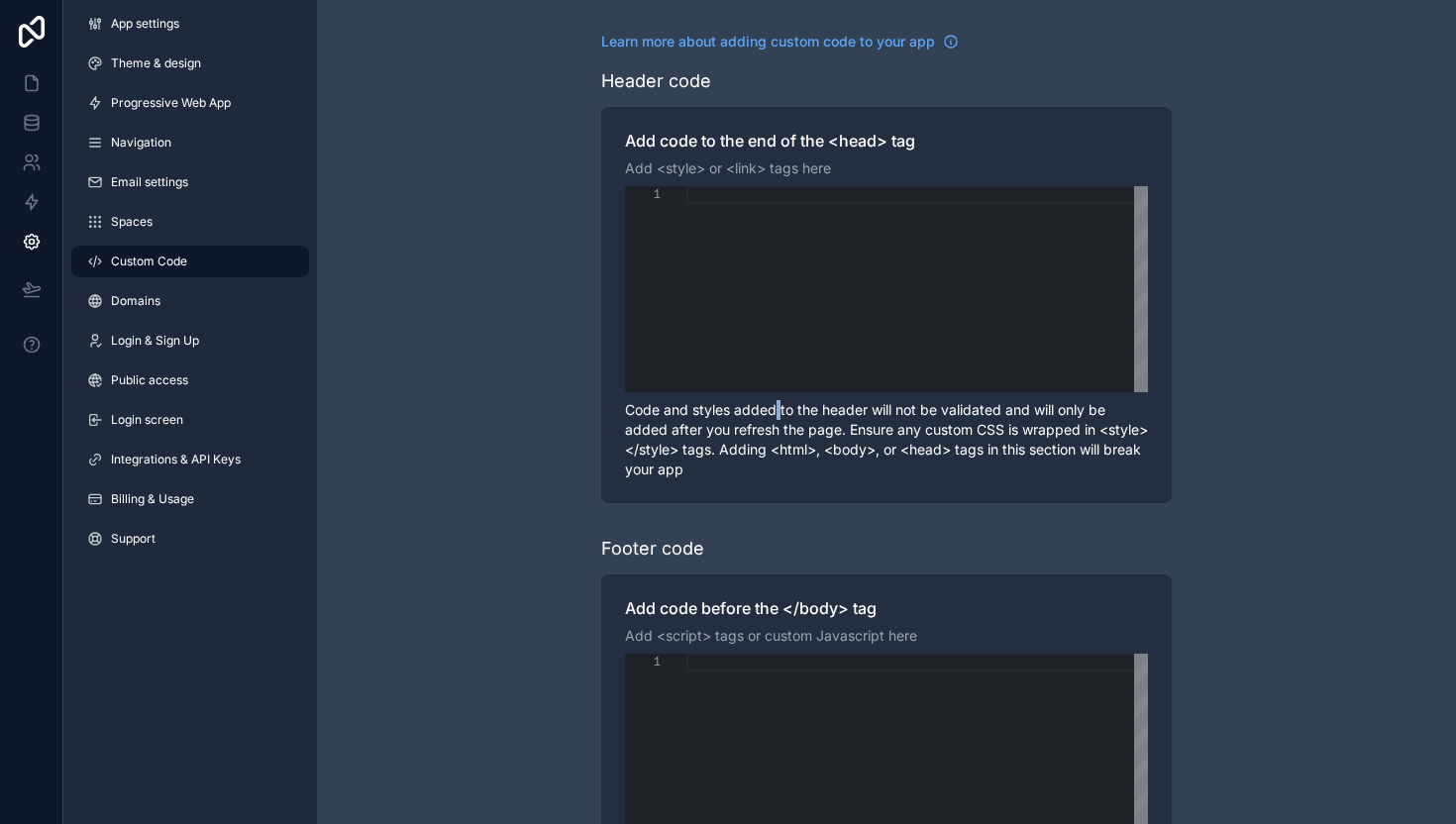 click on "Code and styles added to the header will not be validated and will only be added after you refresh the page. Ensure any custom CSS is wrapped in <style></style> tags. Adding <html>, <body>, or <head> tags in this section will break your app" at bounding box center (886, 440) 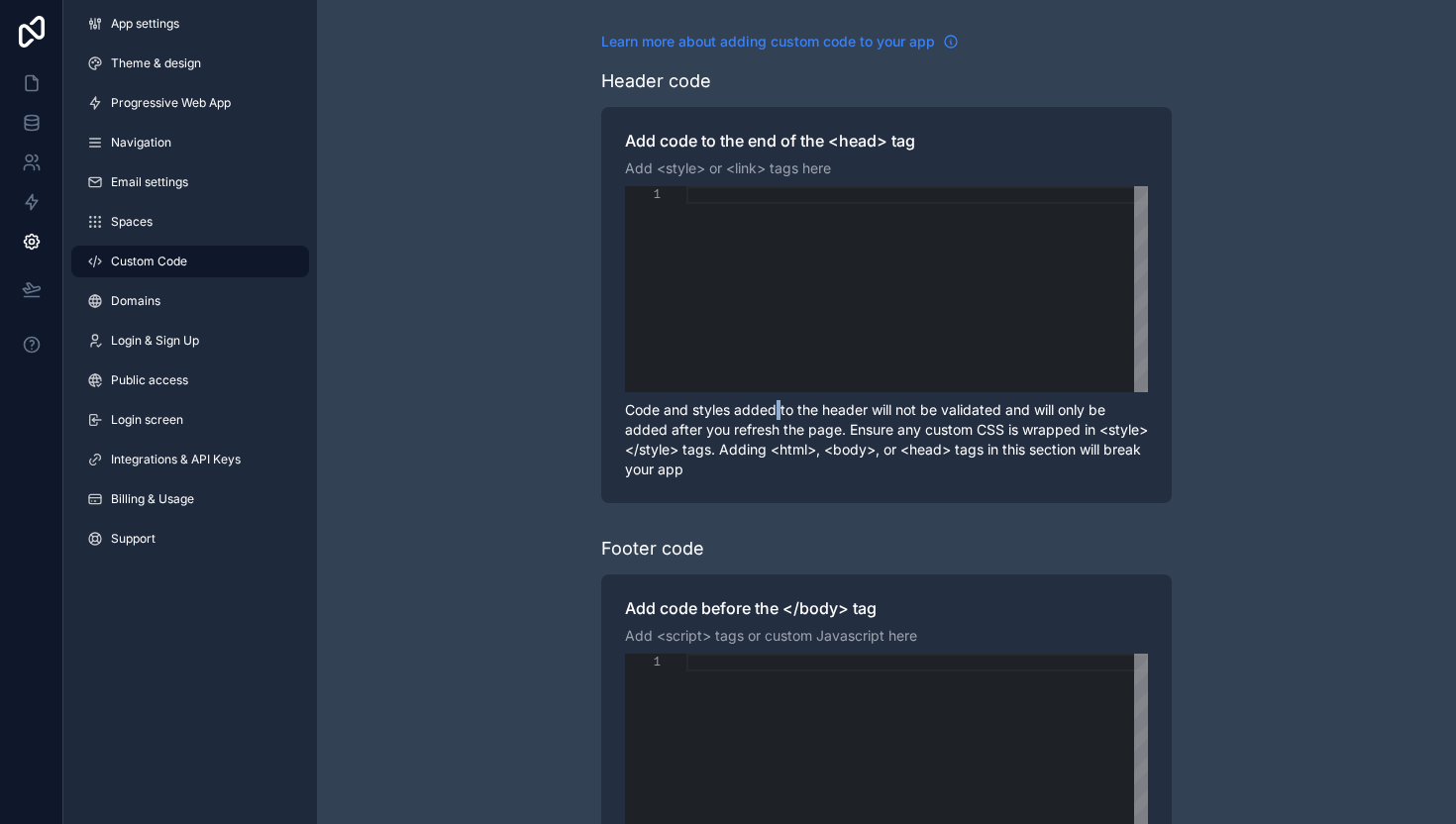 click on "Learn more about adding custom code to your app" at bounding box center [768, 42] 